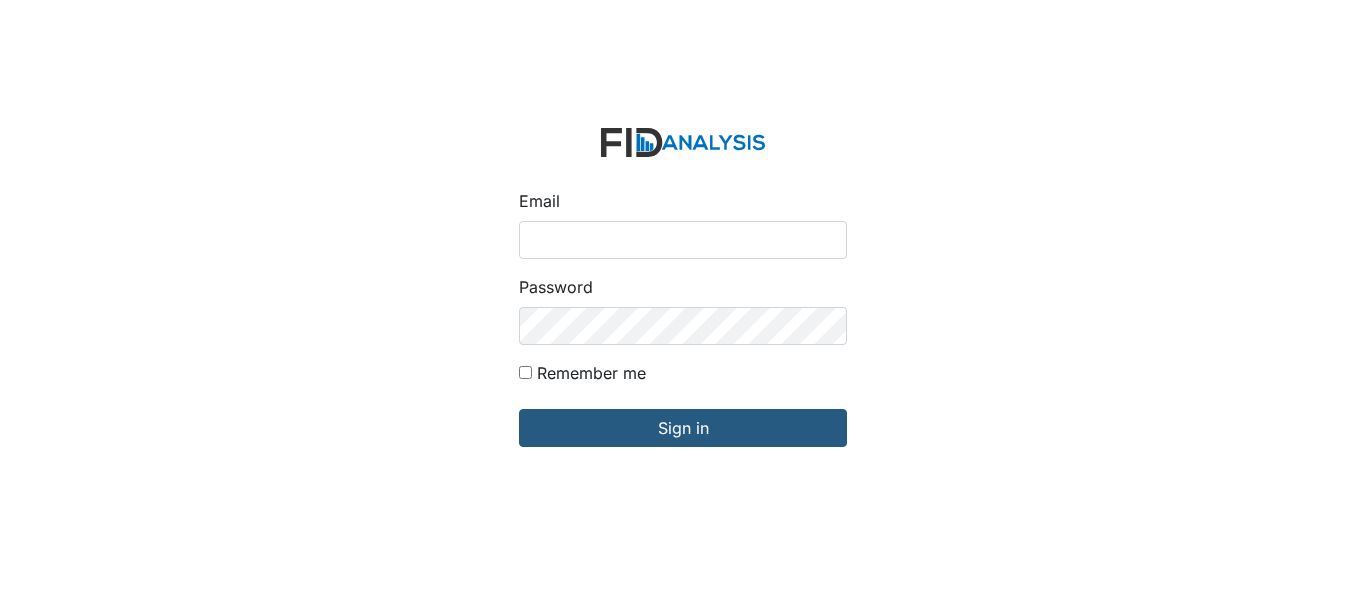 scroll, scrollTop: 0, scrollLeft: 0, axis: both 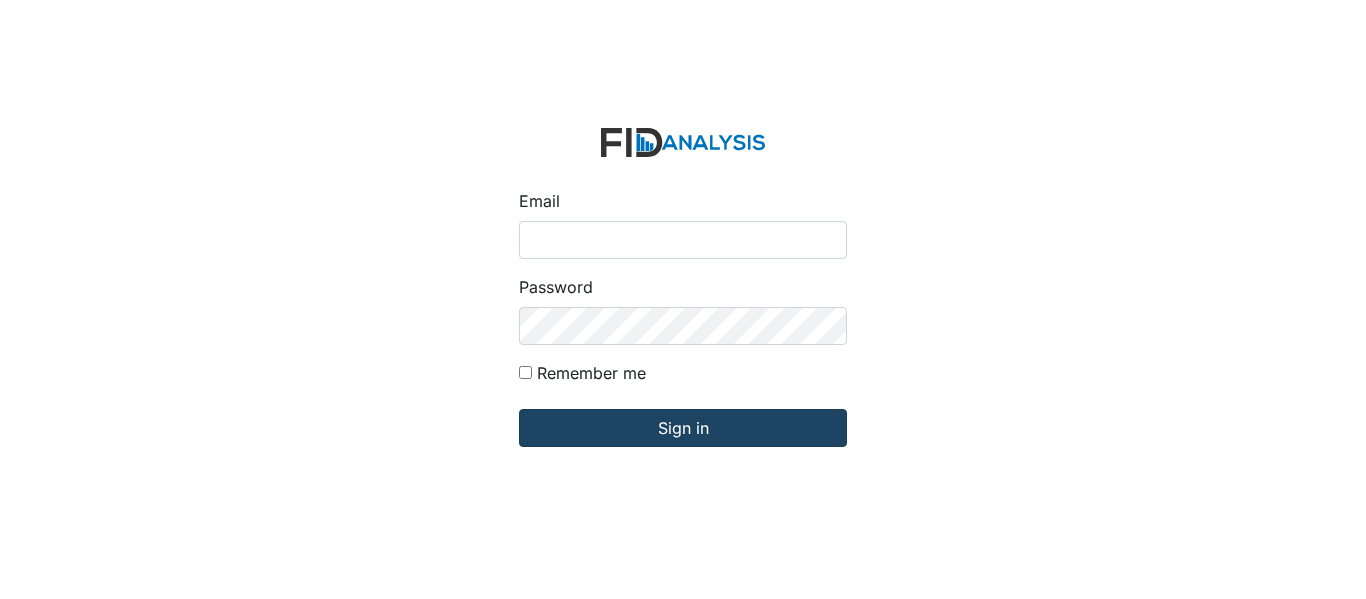 type on "[EMAIL_ADDRESS][PERSON_NAME][DOMAIN_NAME]" 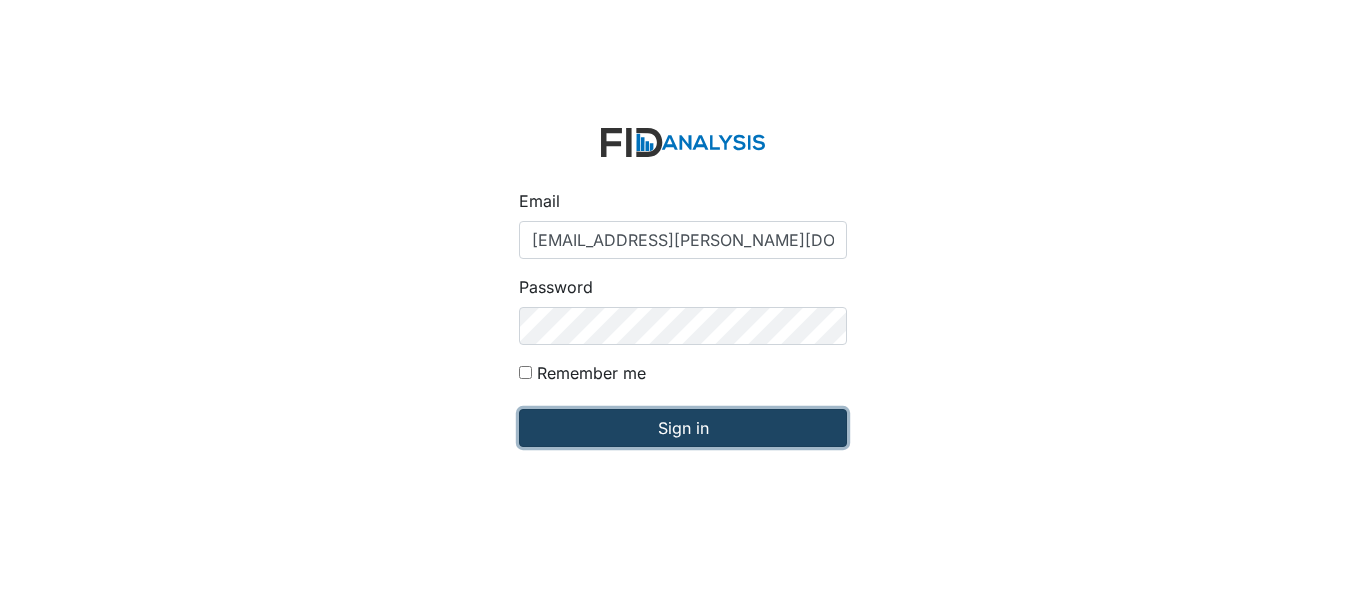 click on "Sign in" at bounding box center [683, 428] 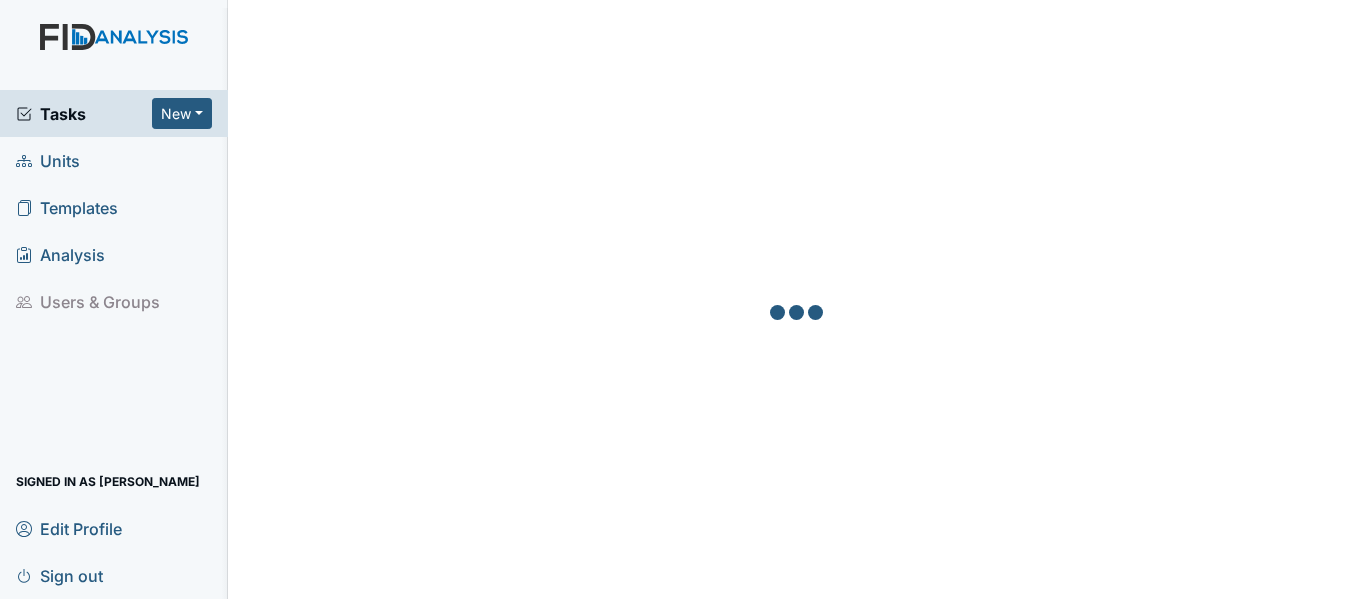 scroll, scrollTop: 0, scrollLeft: 0, axis: both 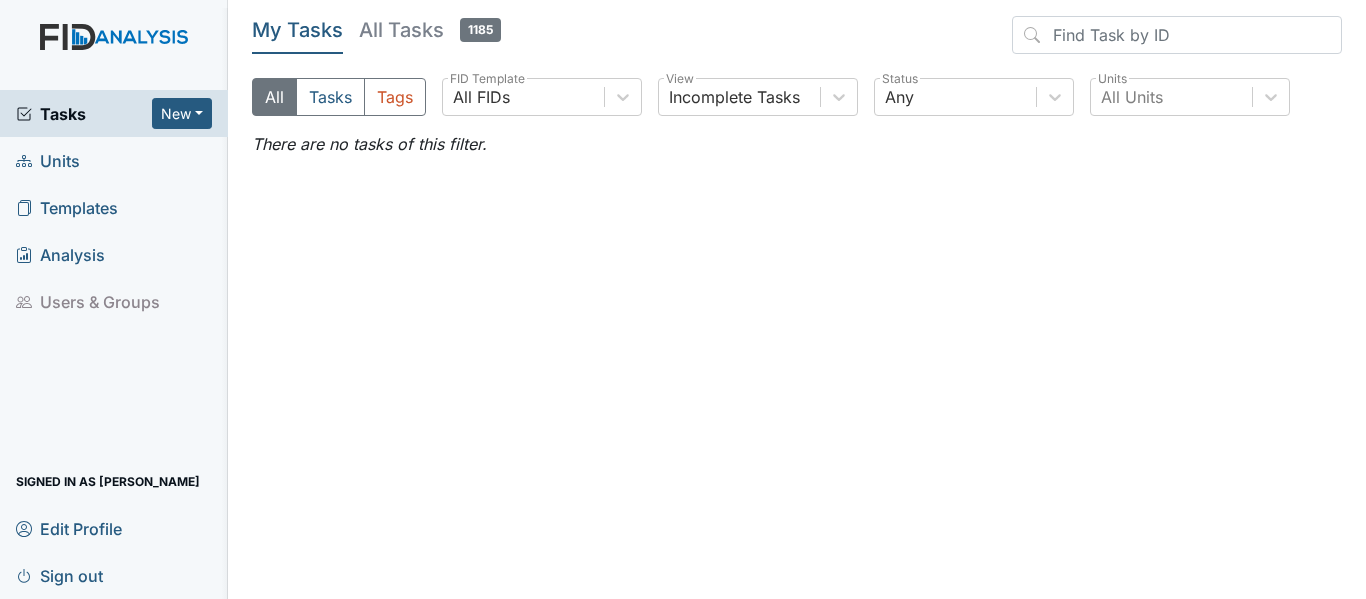 click on "Units" at bounding box center [114, 160] 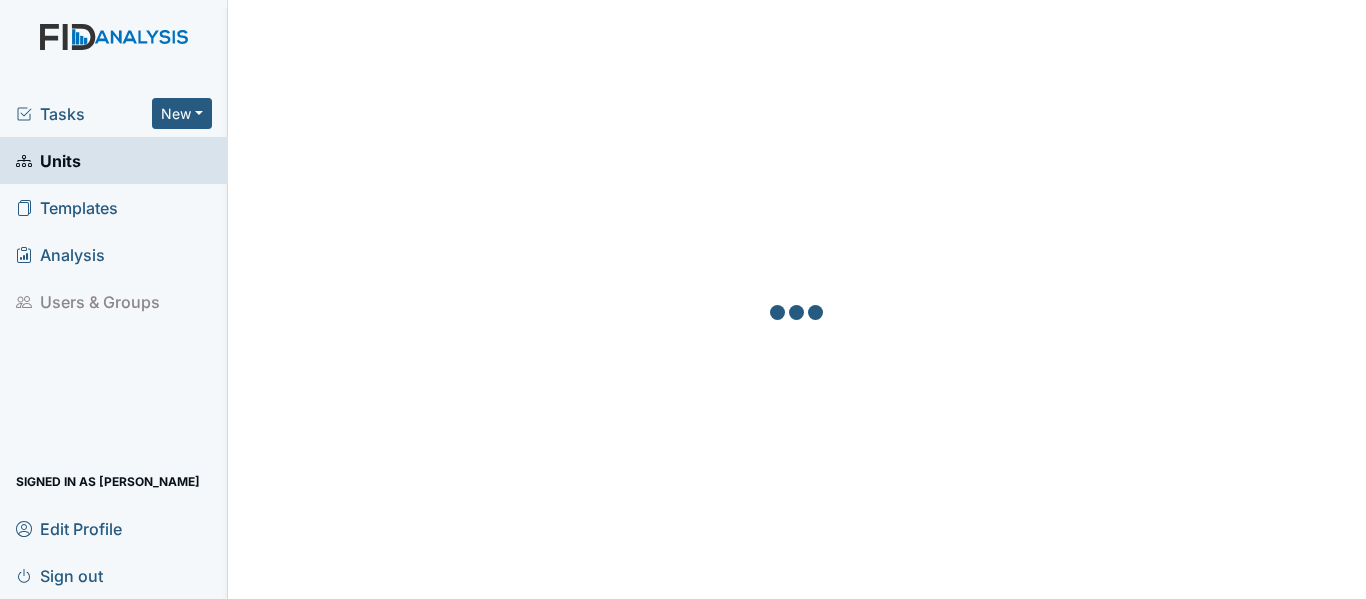 scroll, scrollTop: 0, scrollLeft: 0, axis: both 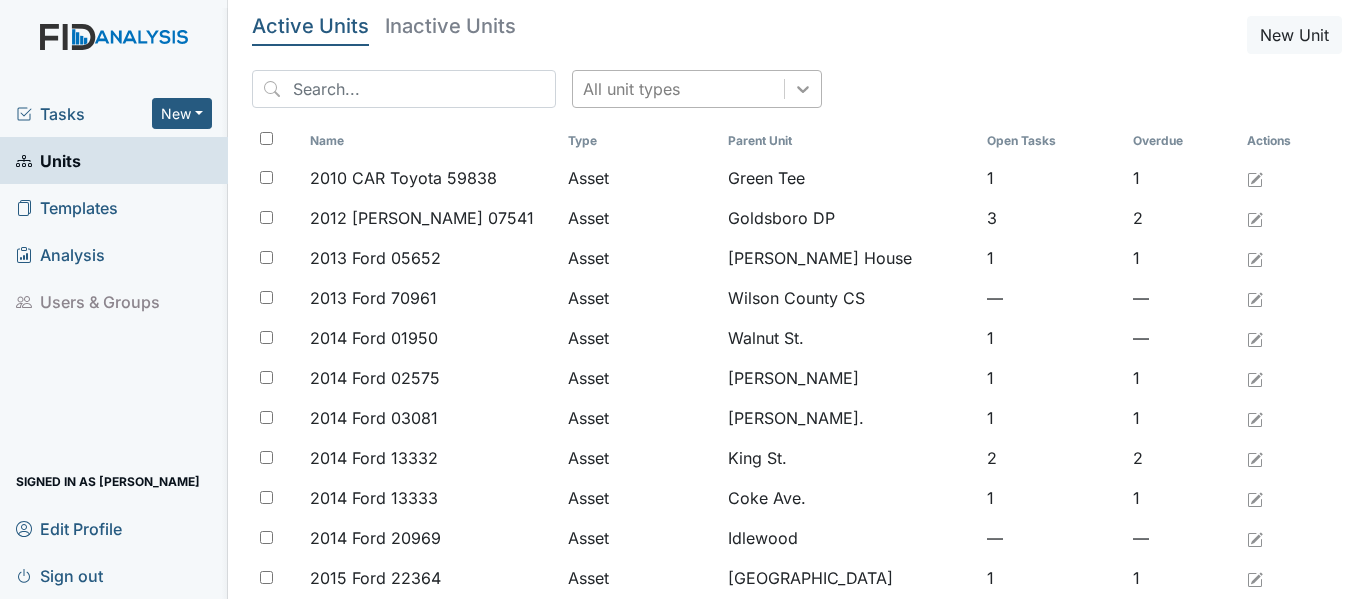 click 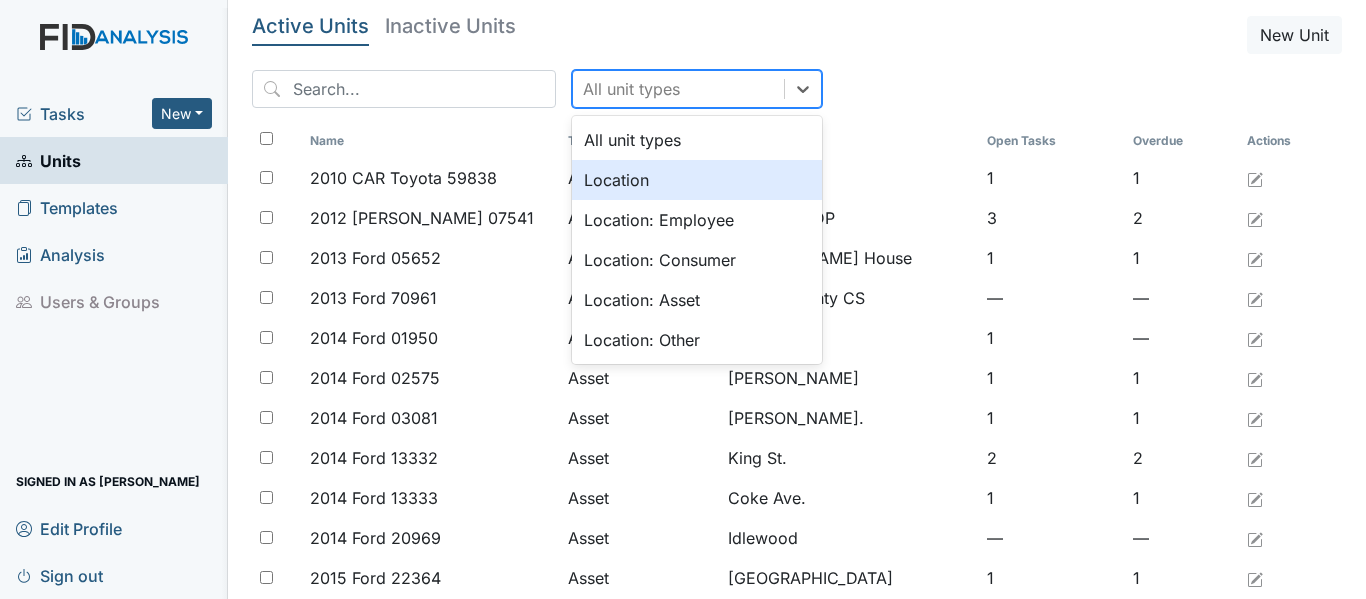 click on "Location" at bounding box center [697, 180] 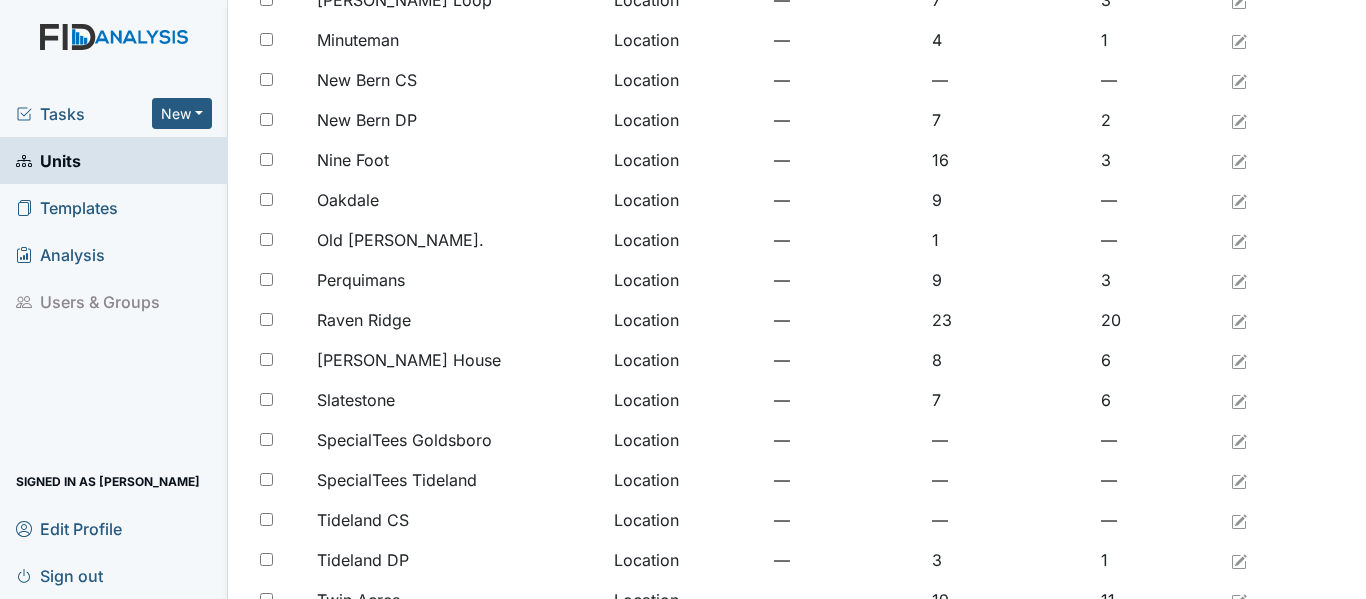 scroll, scrollTop: 1645, scrollLeft: 0, axis: vertical 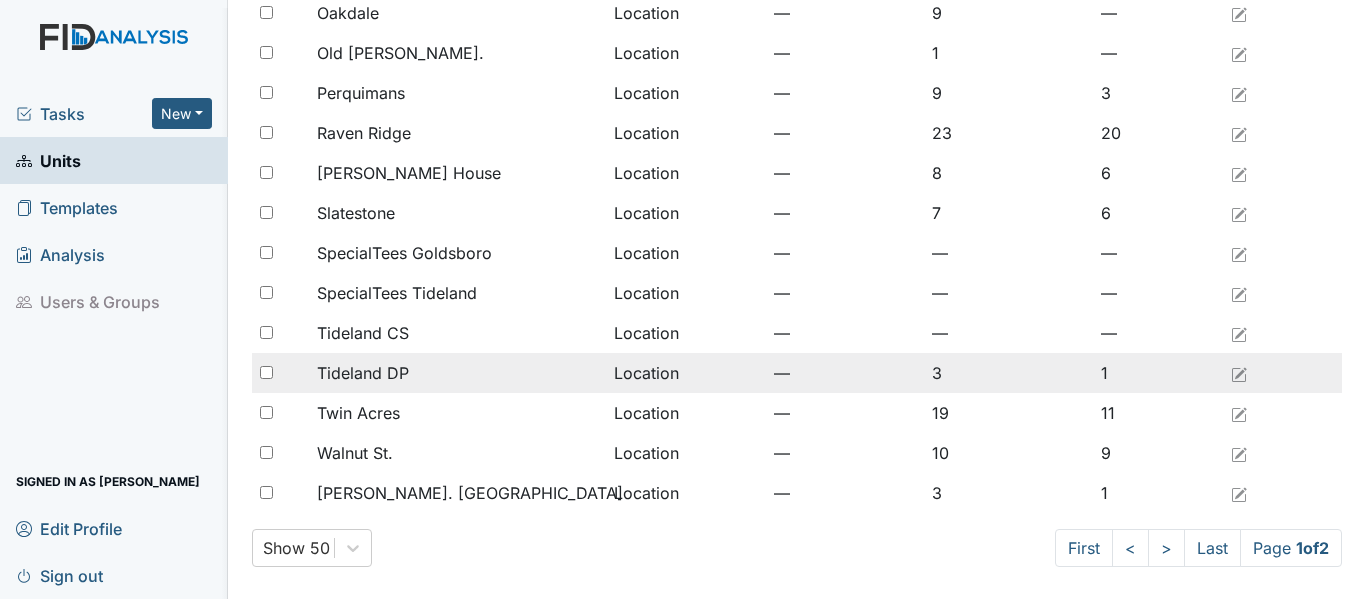 click on "Tideland DP" at bounding box center (363, 373) 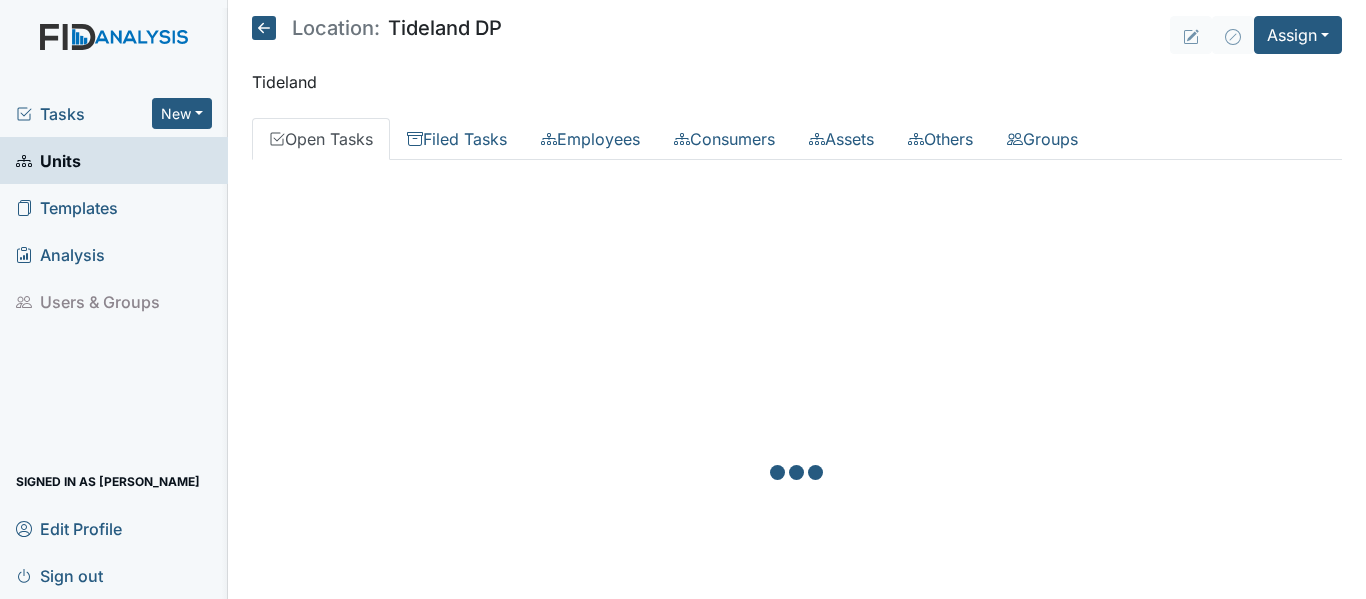 scroll, scrollTop: 0, scrollLeft: 0, axis: both 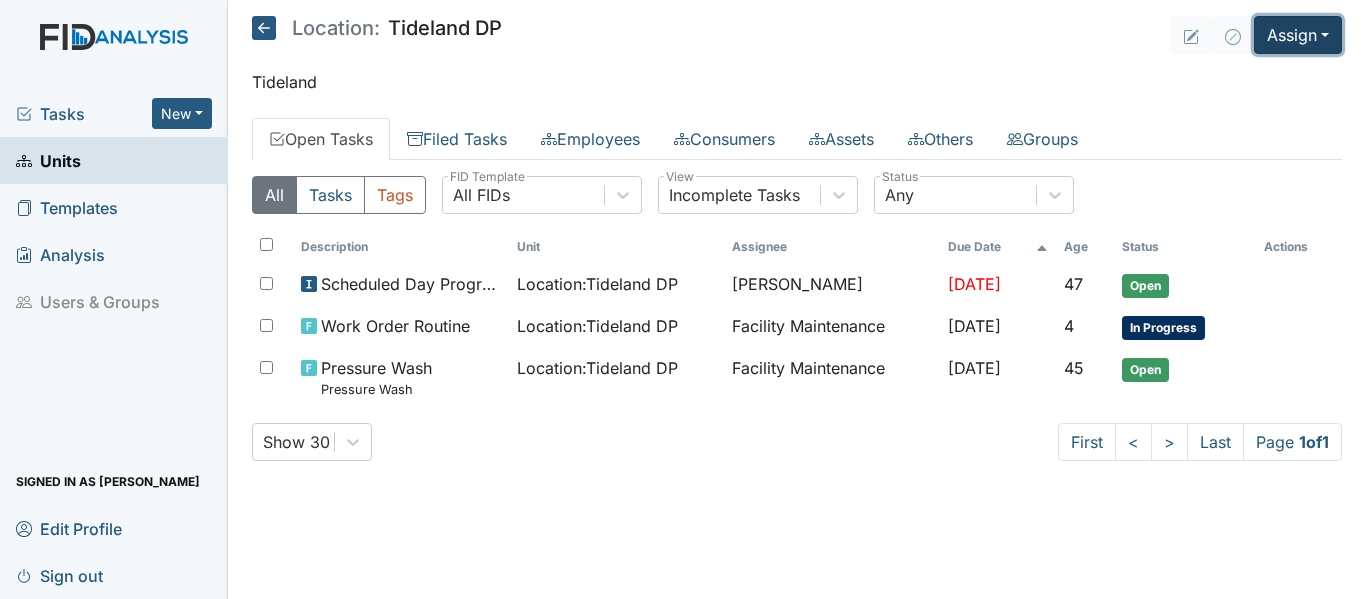 click on "Assign" at bounding box center (1298, 35) 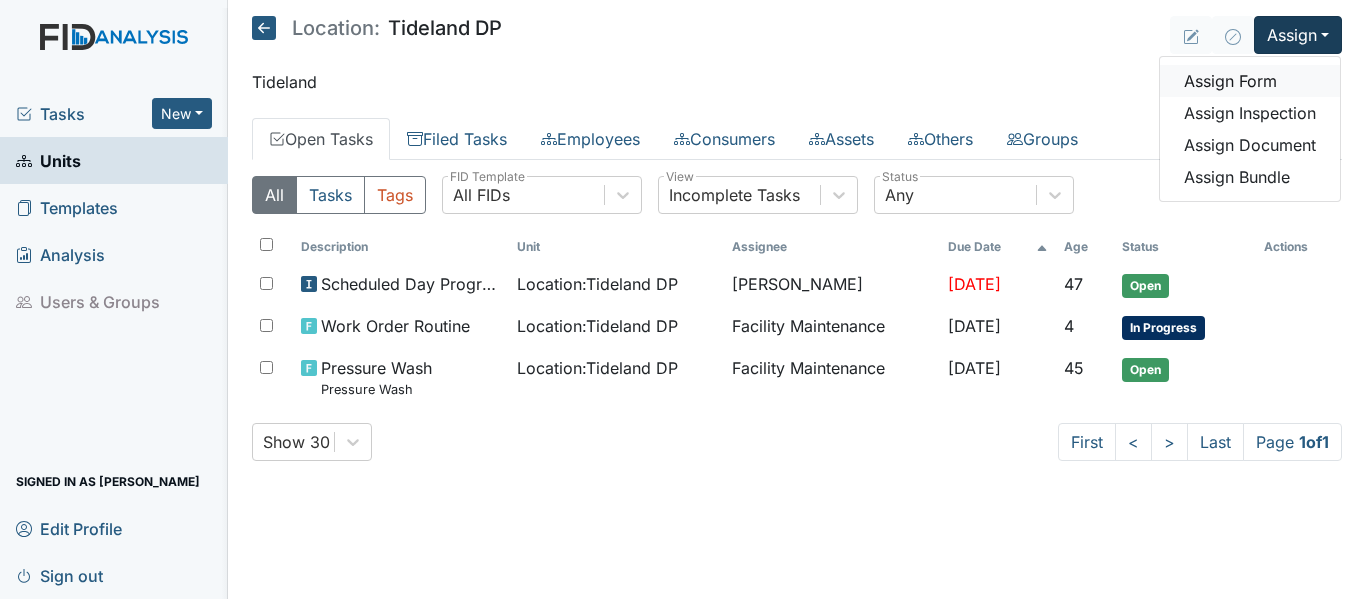 click on "Assign Form" at bounding box center [1250, 81] 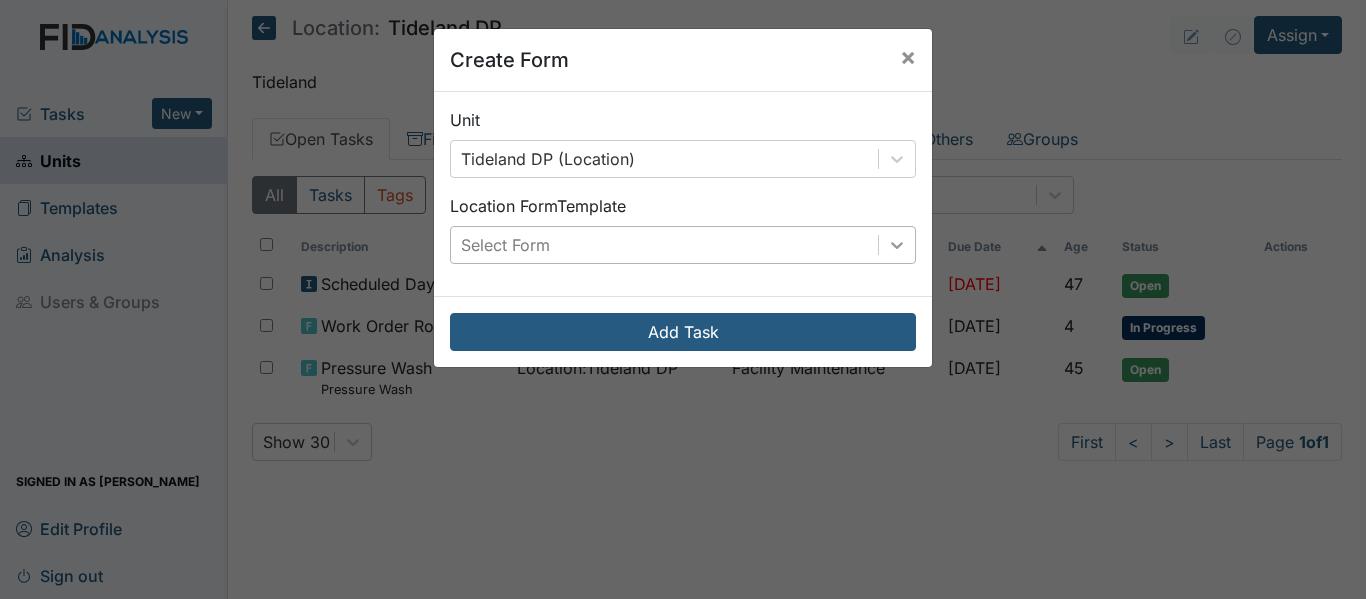 click at bounding box center (897, 245) 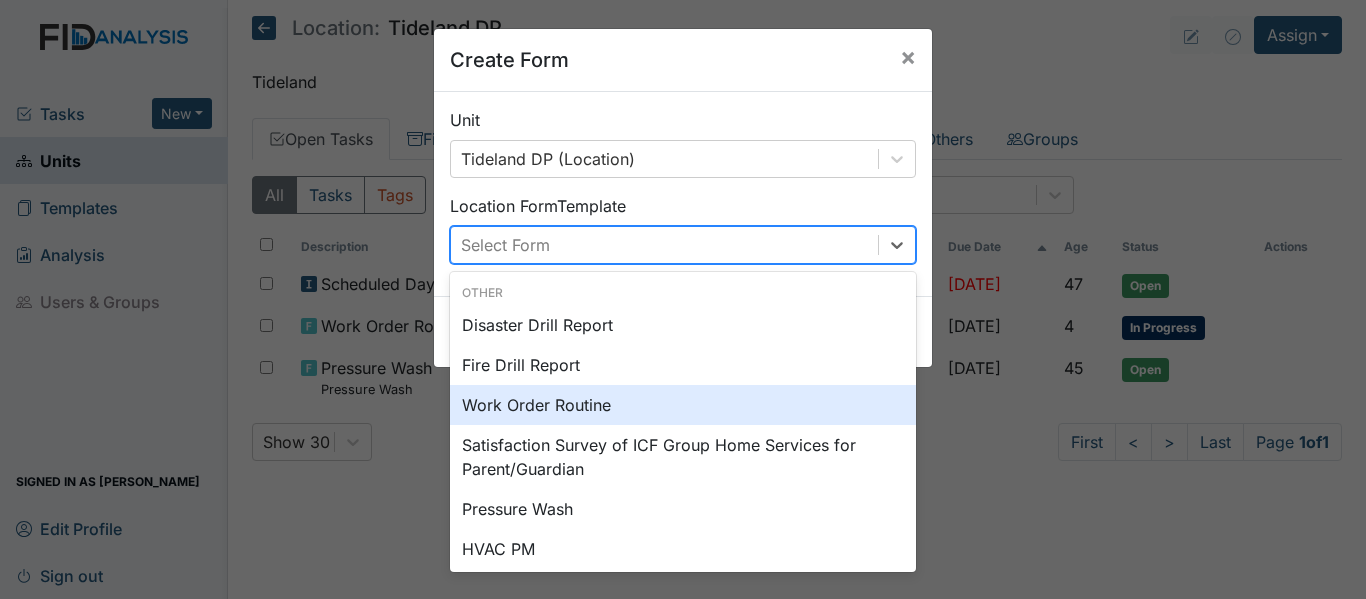 click on "Work Order Routine" at bounding box center [683, 405] 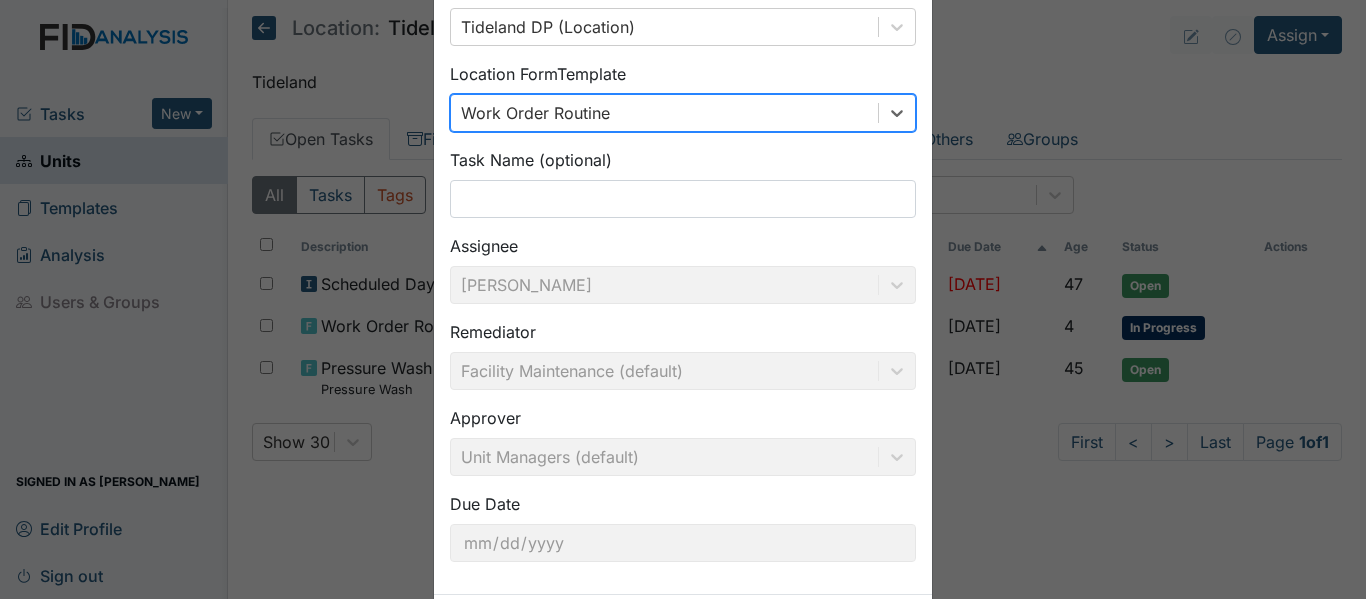 scroll, scrollTop: 227, scrollLeft: 0, axis: vertical 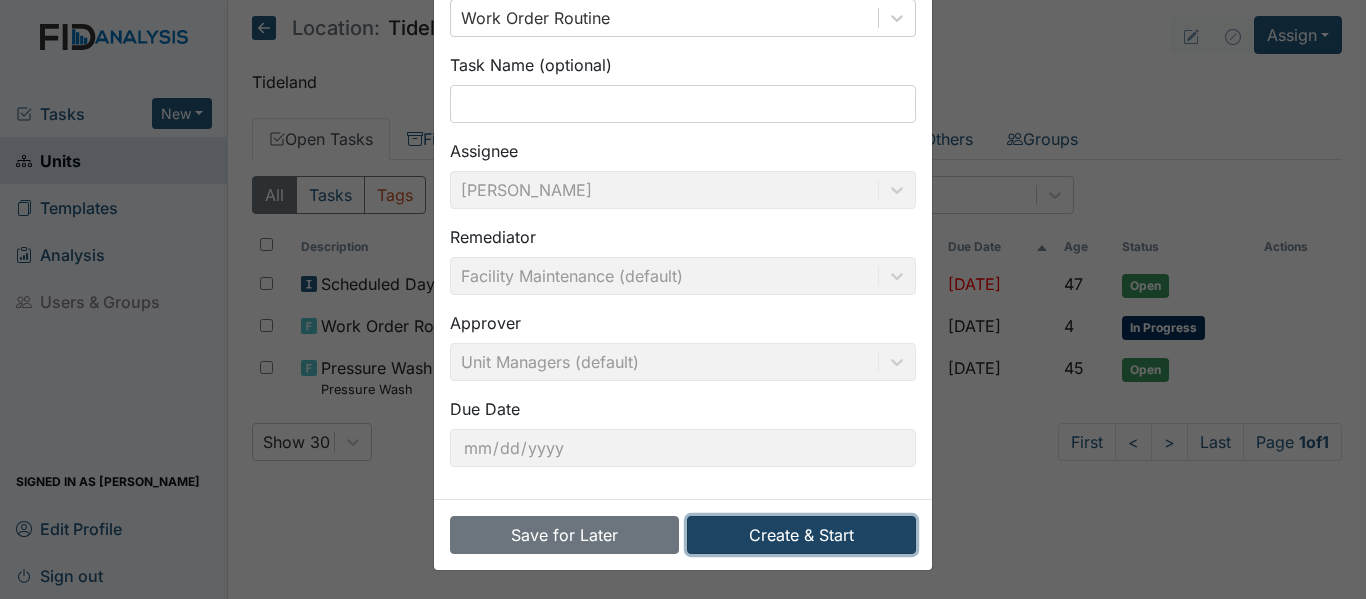 click on "Create & Start" at bounding box center (801, 535) 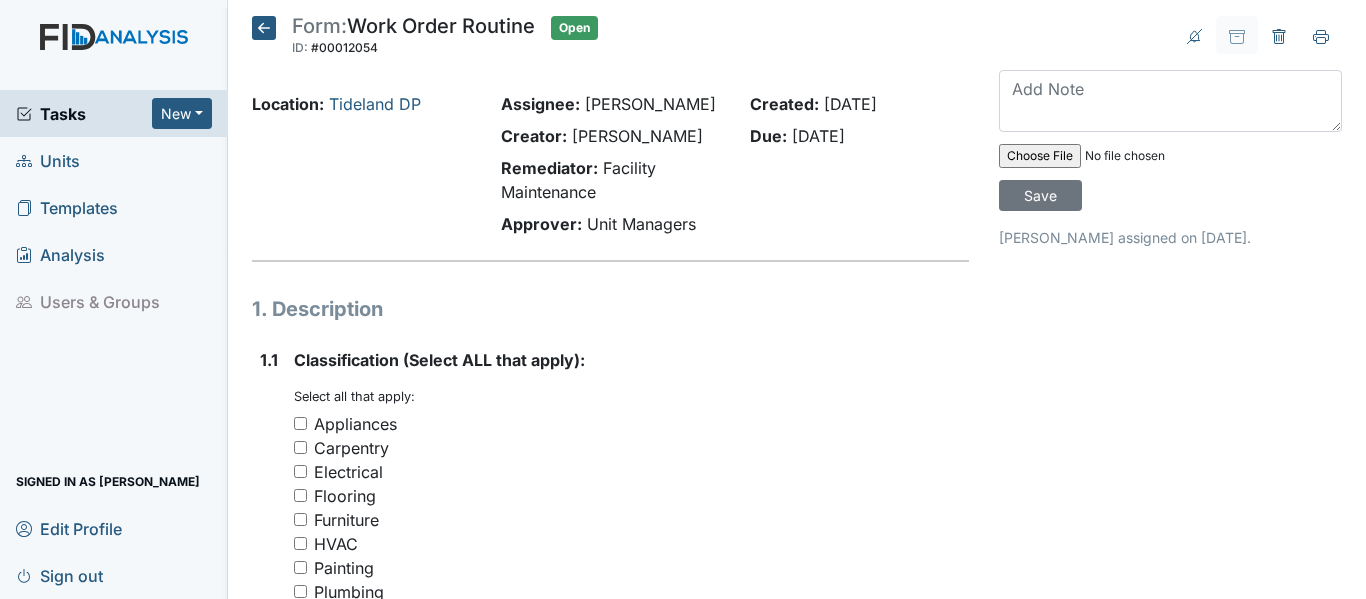 scroll, scrollTop: 0, scrollLeft: 0, axis: both 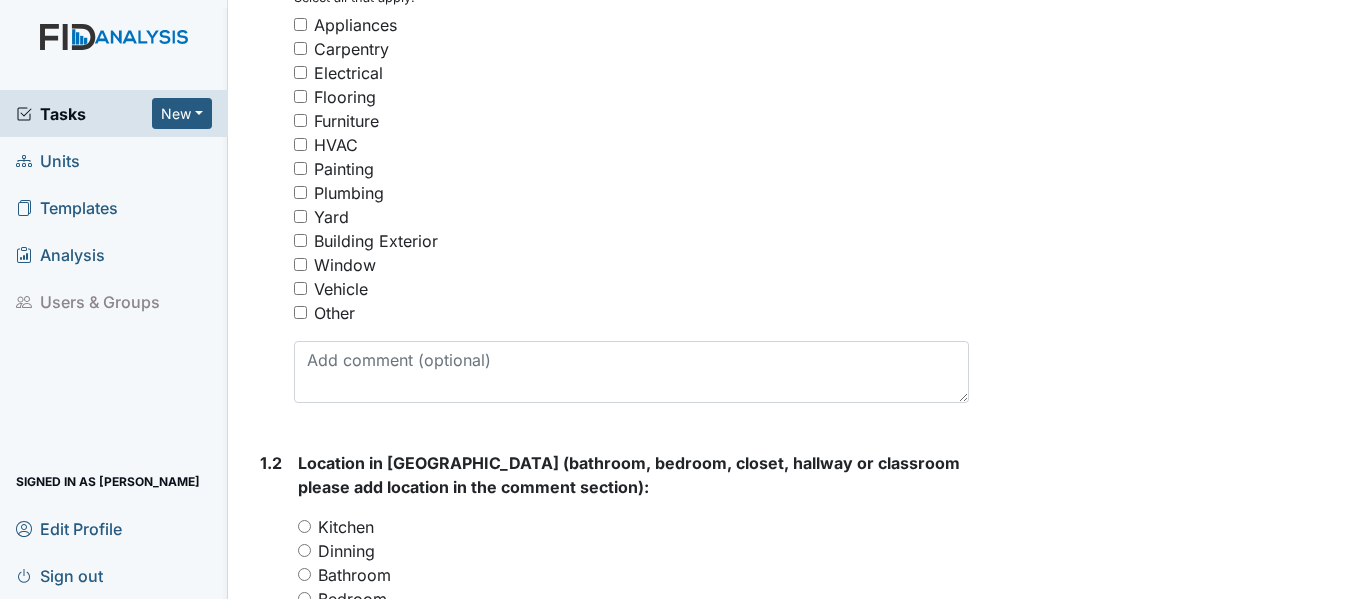 click on "Electrical" at bounding box center [300, 72] 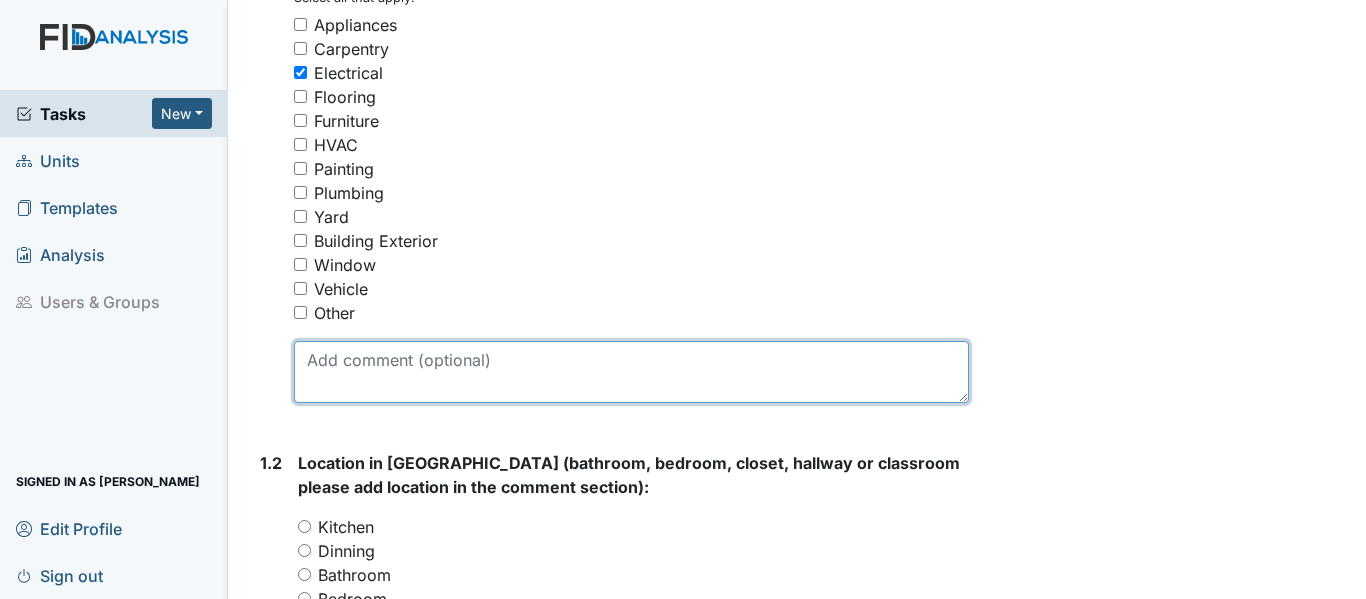 click at bounding box center (631, 372) 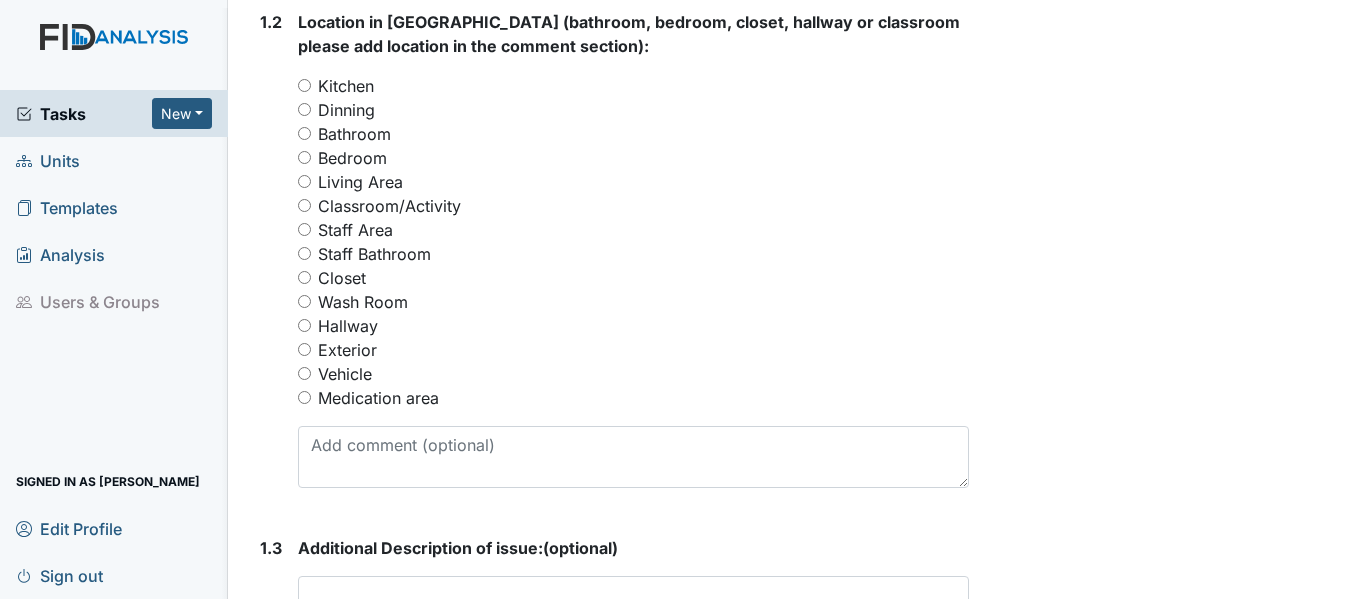 scroll, scrollTop: 844, scrollLeft: 0, axis: vertical 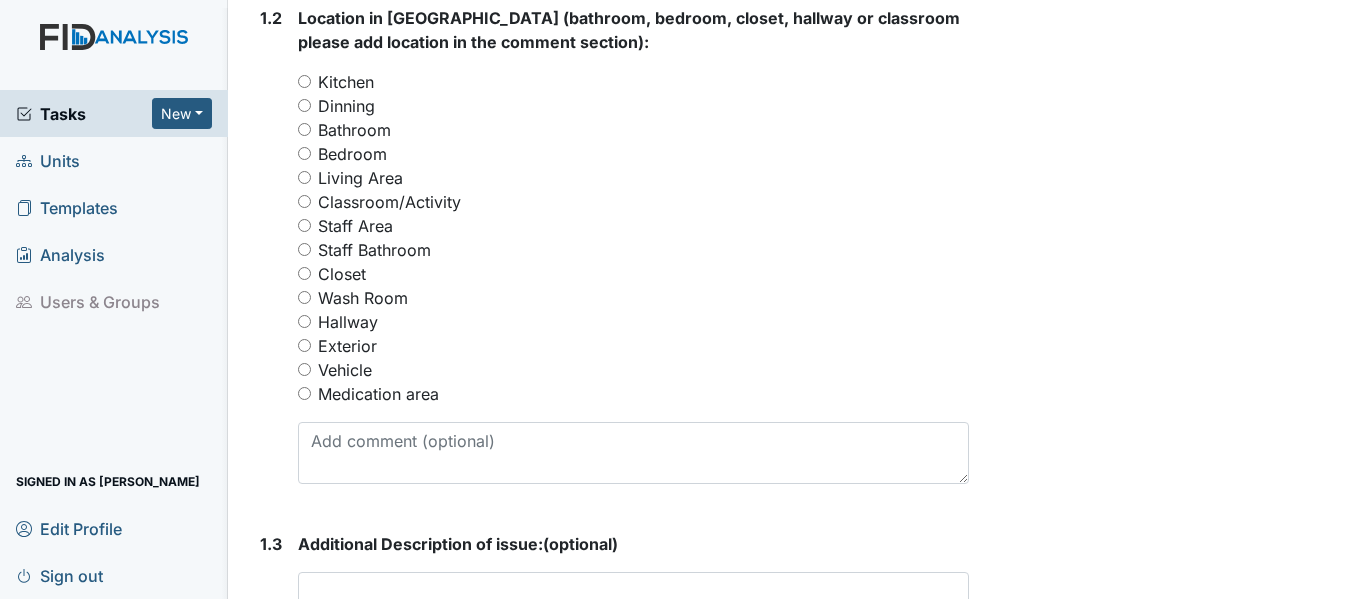 type on "lights out in manager area" 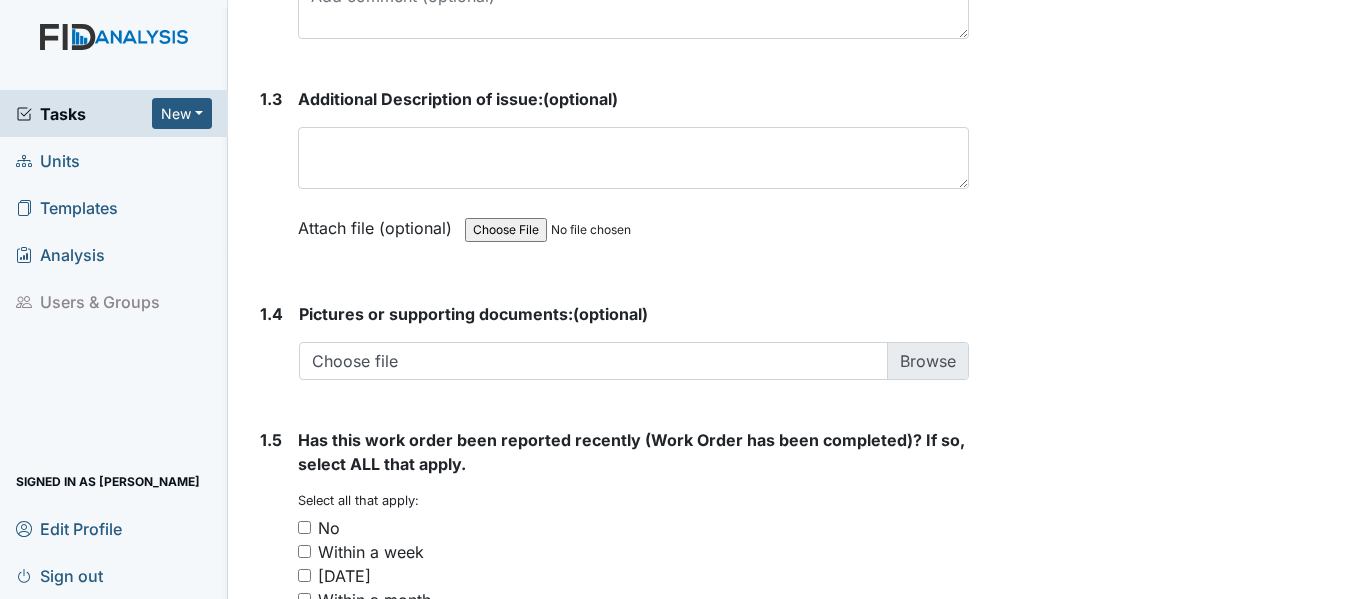 scroll, scrollTop: 1286, scrollLeft: 0, axis: vertical 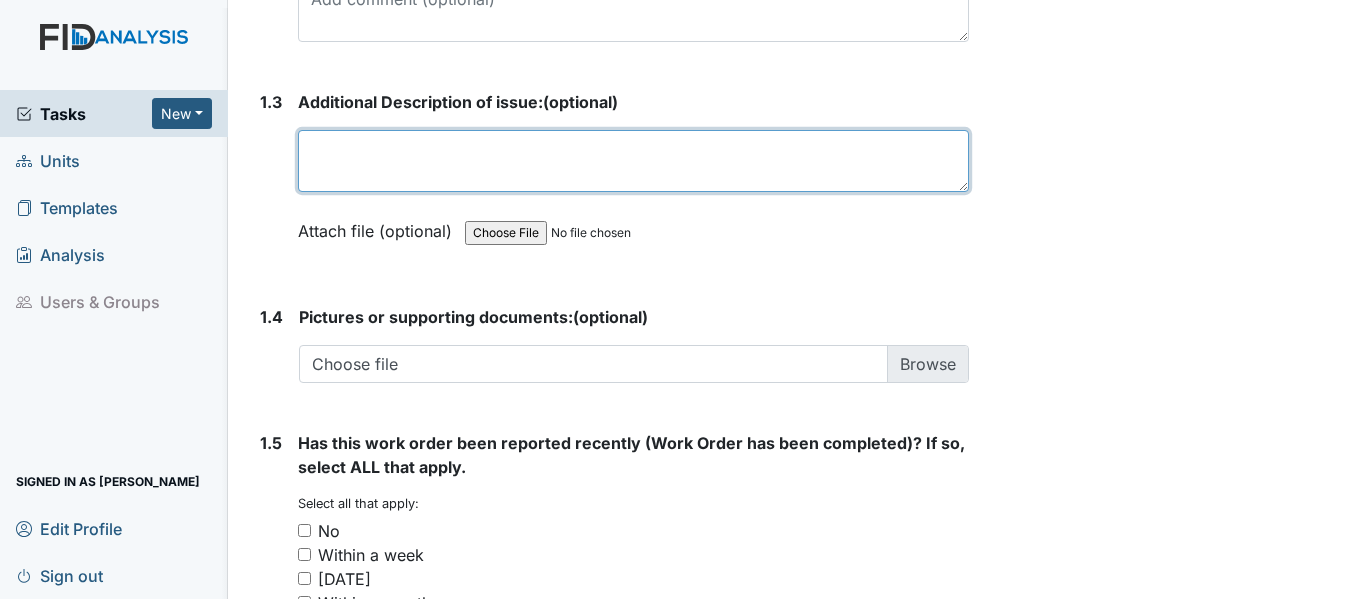 click at bounding box center (633, 161) 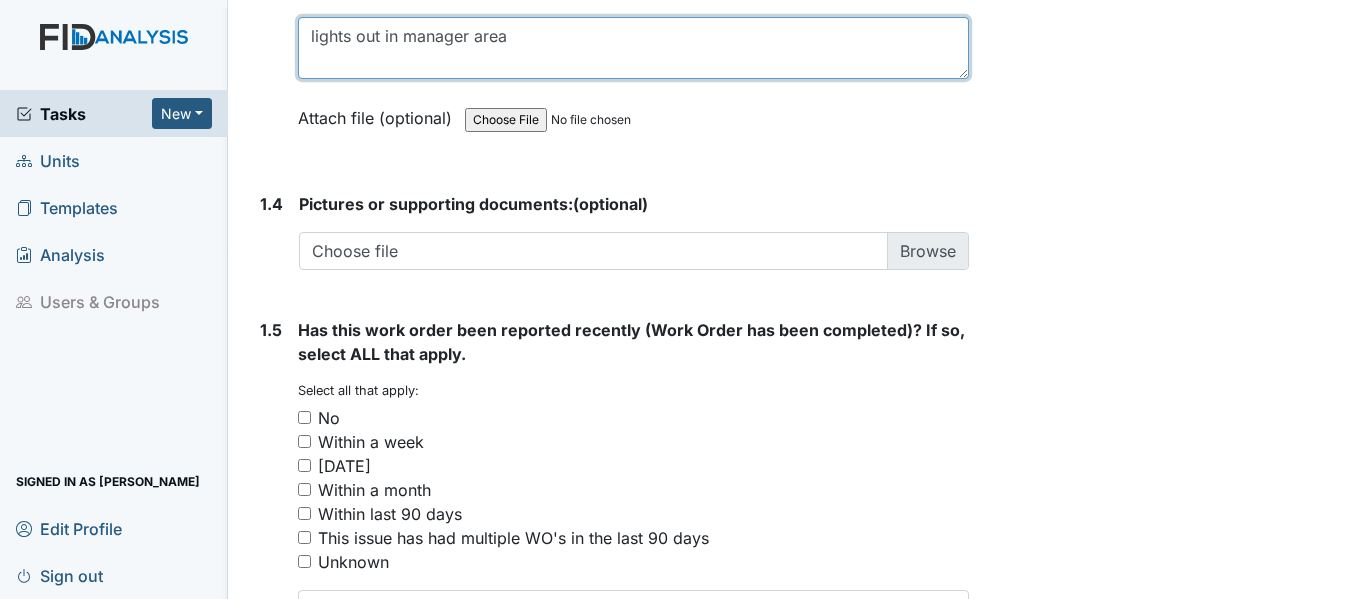 scroll, scrollTop: 1493, scrollLeft: 0, axis: vertical 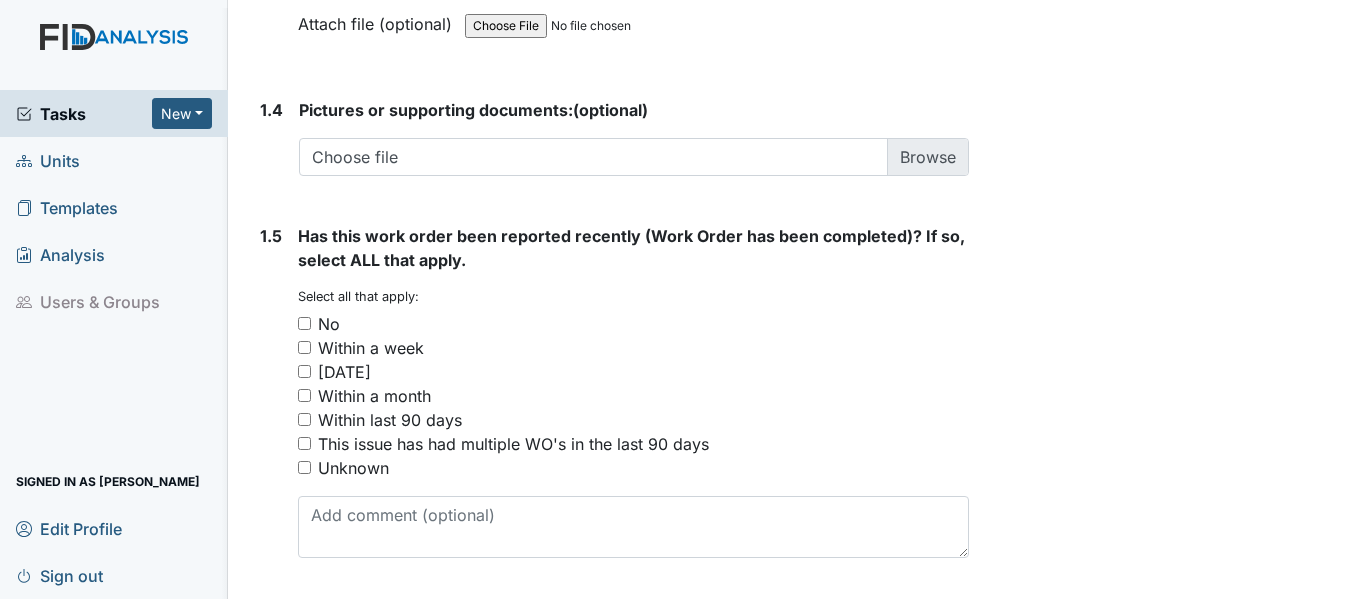 type on "lights out in manager area" 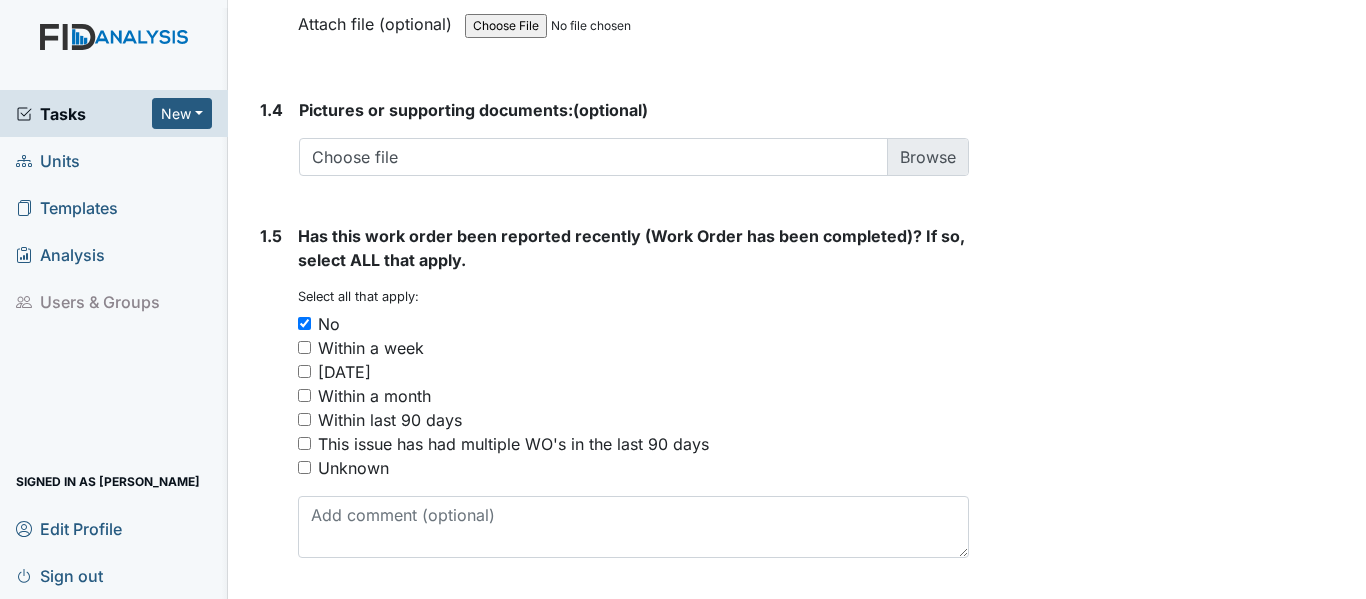 scroll, scrollTop: 1602, scrollLeft: 0, axis: vertical 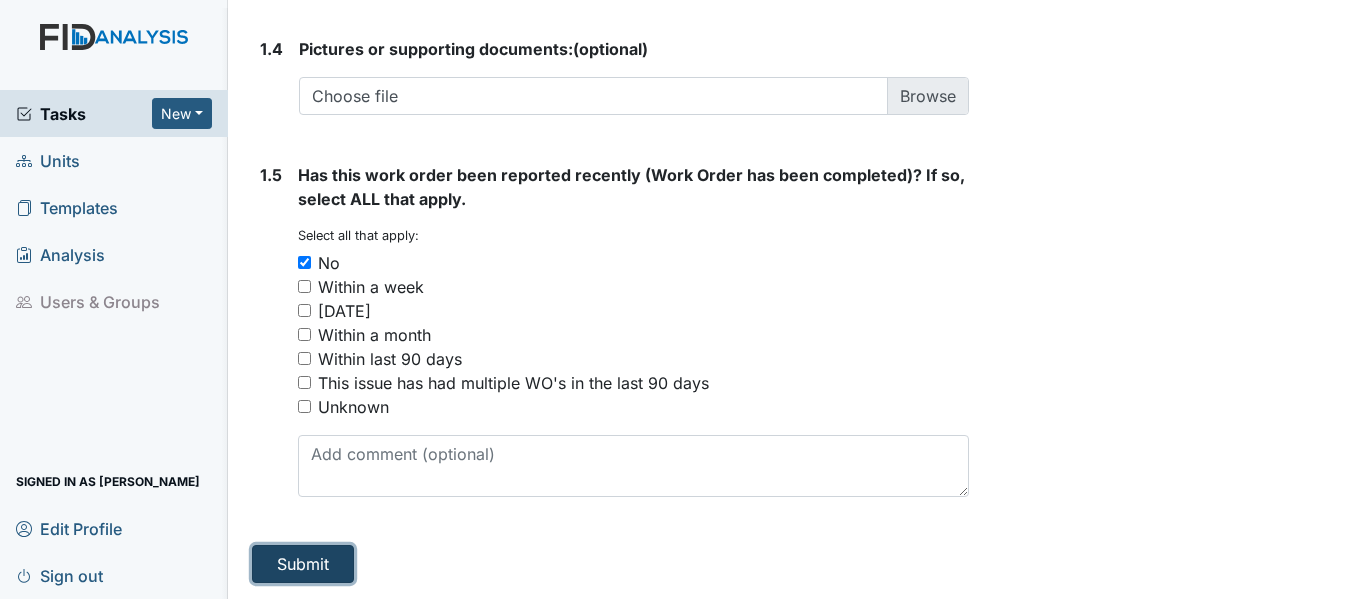 click on "Submit" at bounding box center [303, 564] 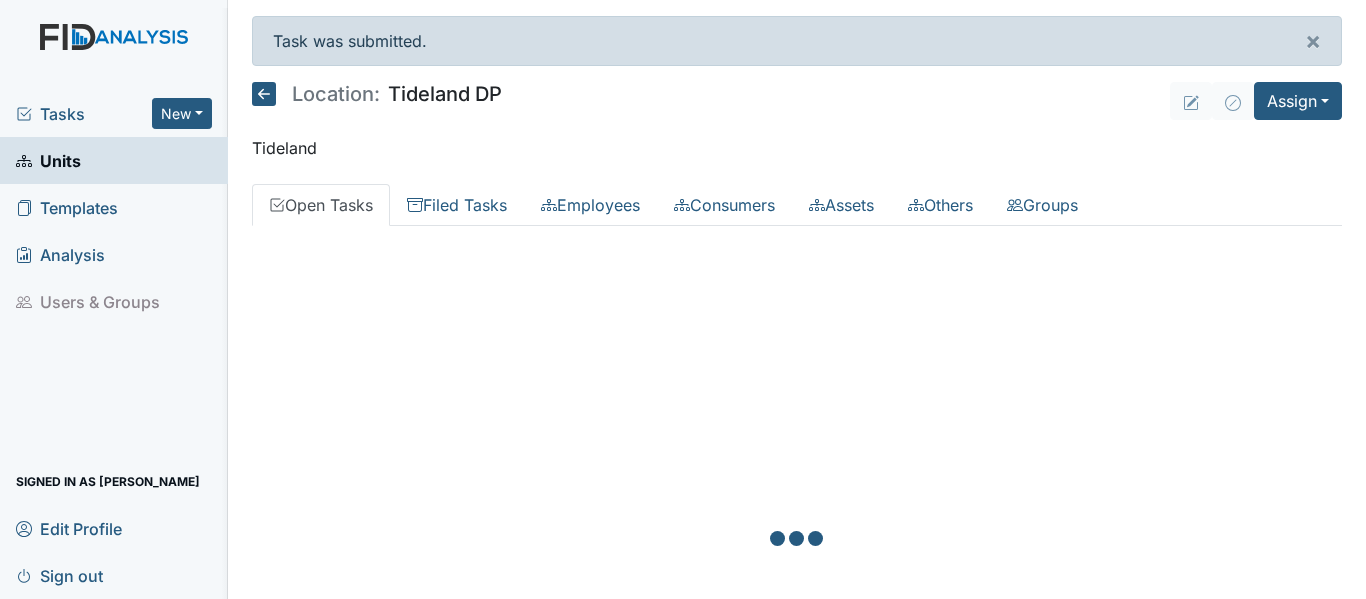 scroll, scrollTop: 0, scrollLeft: 0, axis: both 